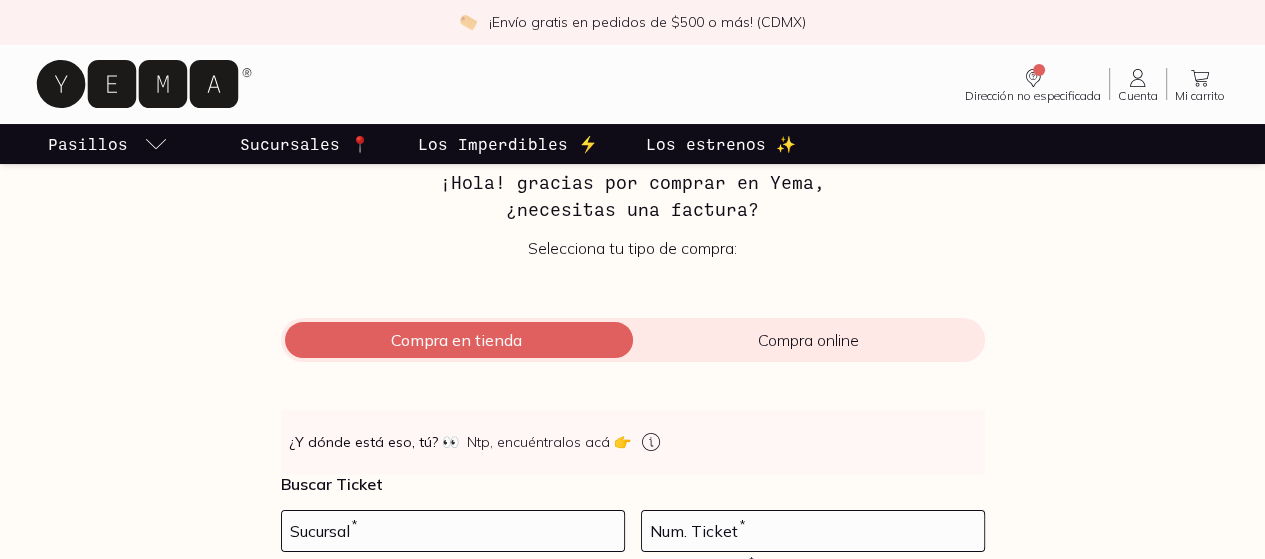 scroll, scrollTop: 101, scrollLeft: 0, axis: vertical 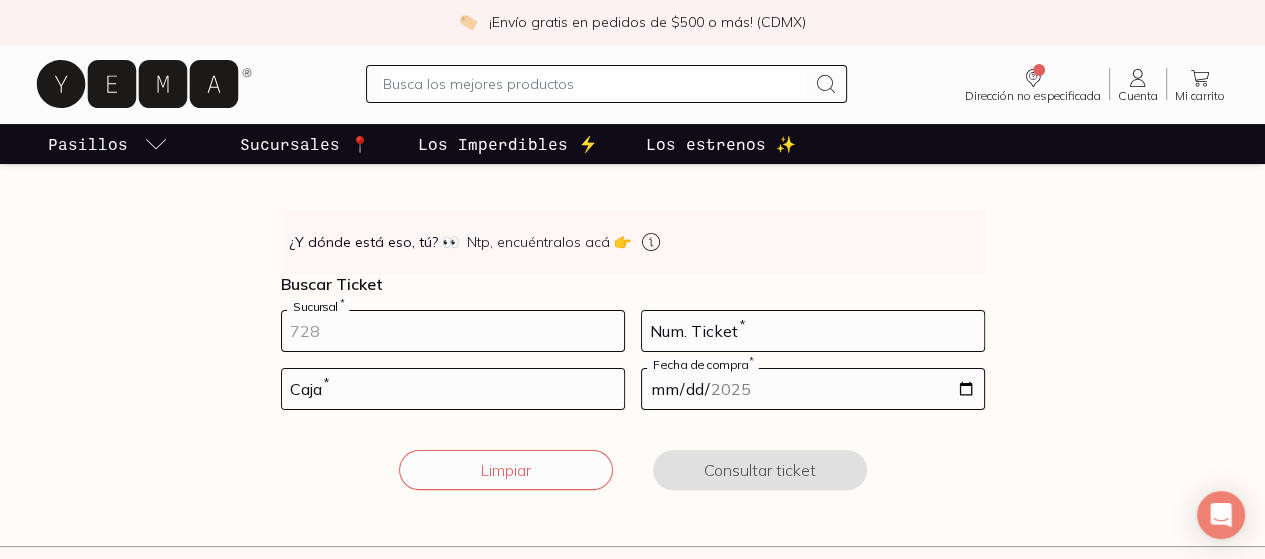 click at bounding box center [453, 331] 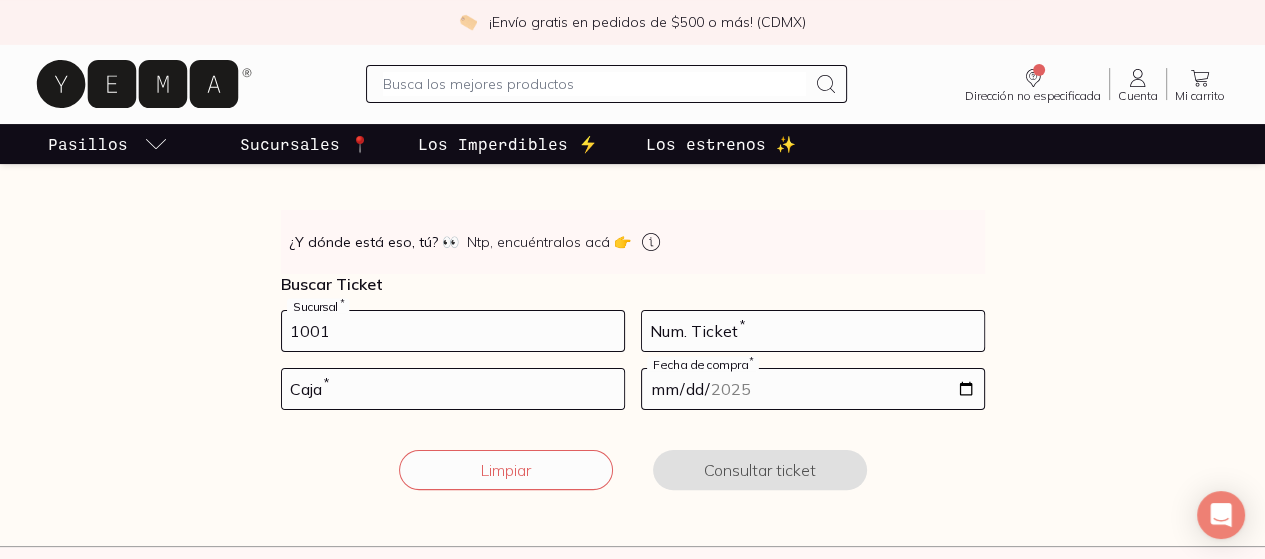 type on "1001" 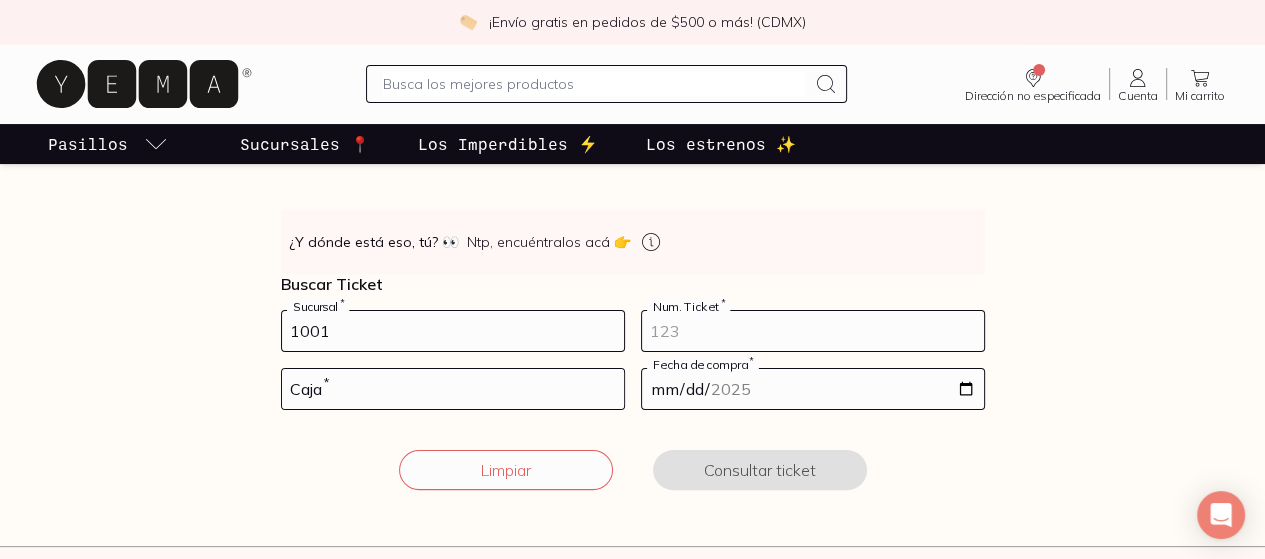 click at bounding box center [813, 331] 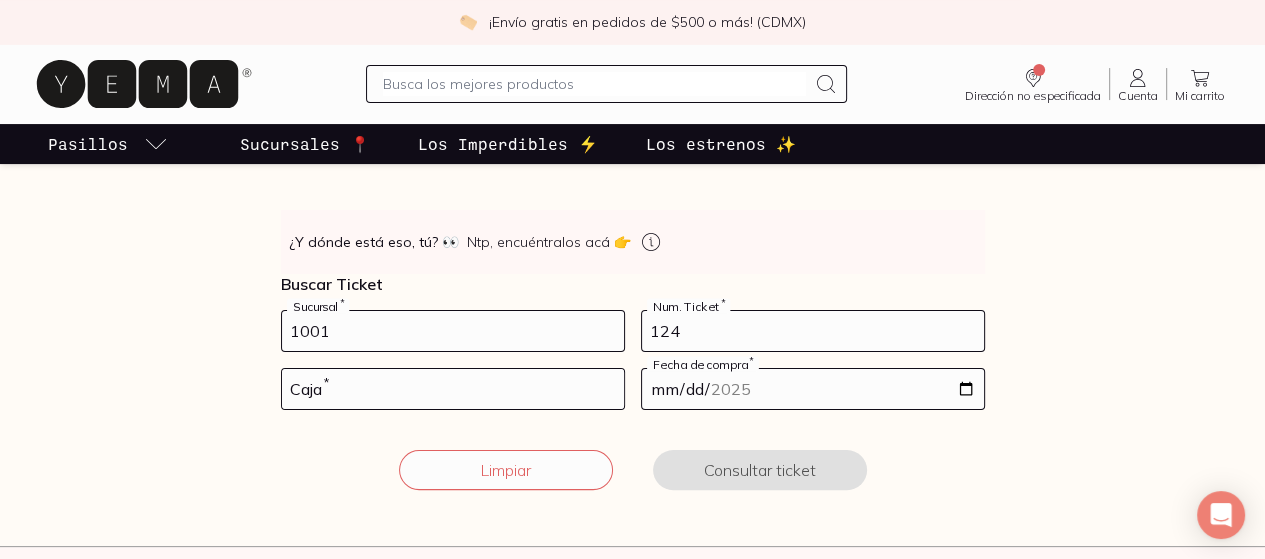 type on "124" 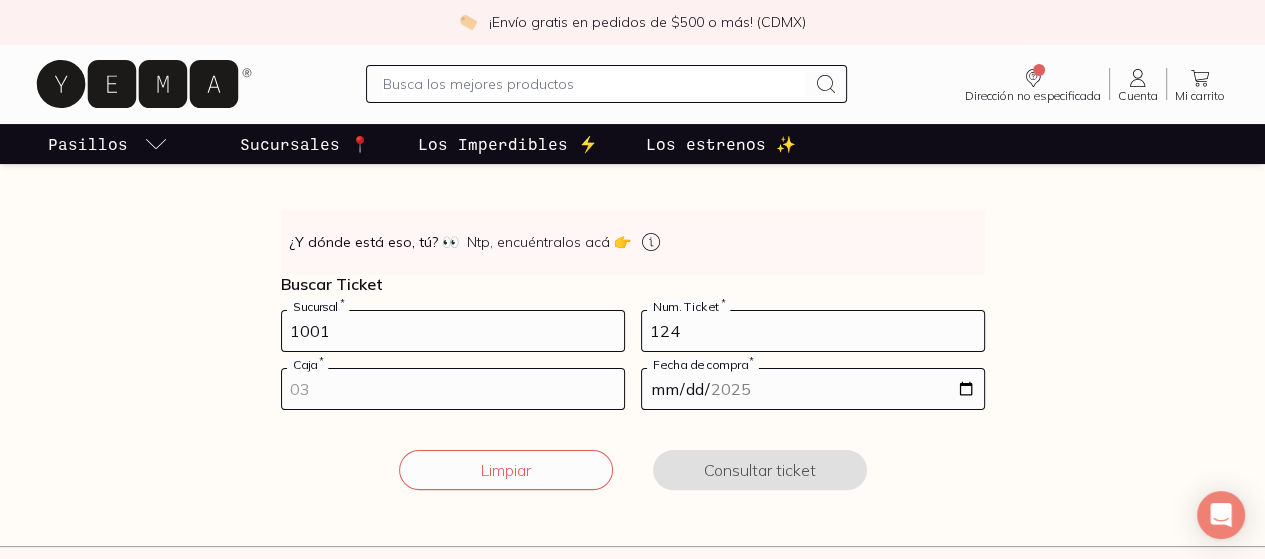 click at bounding box center [453, 389] 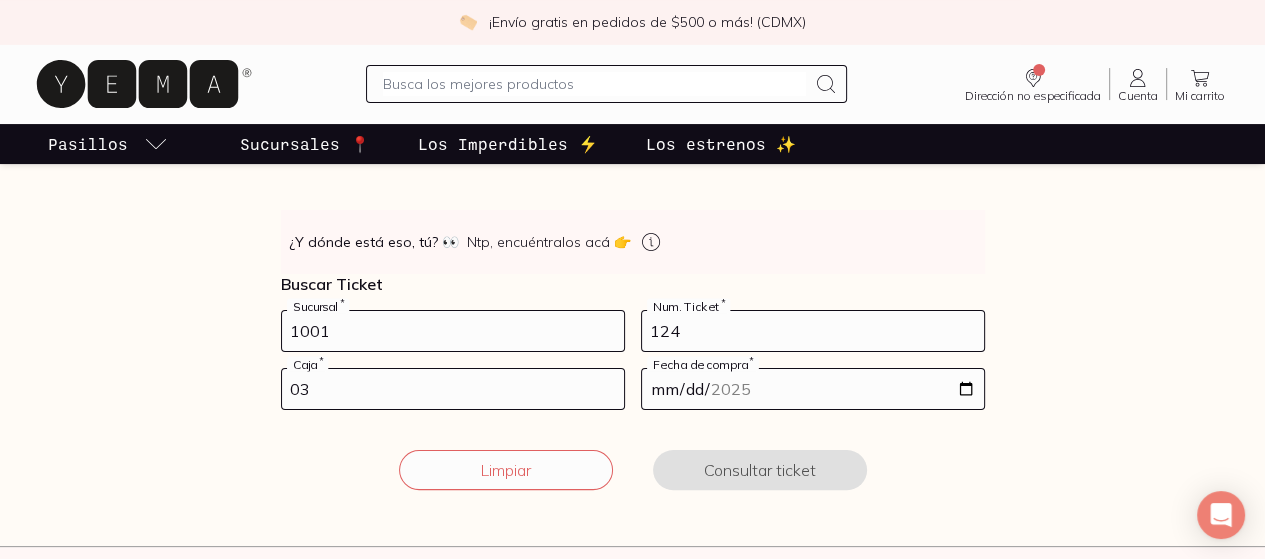 type on "03" 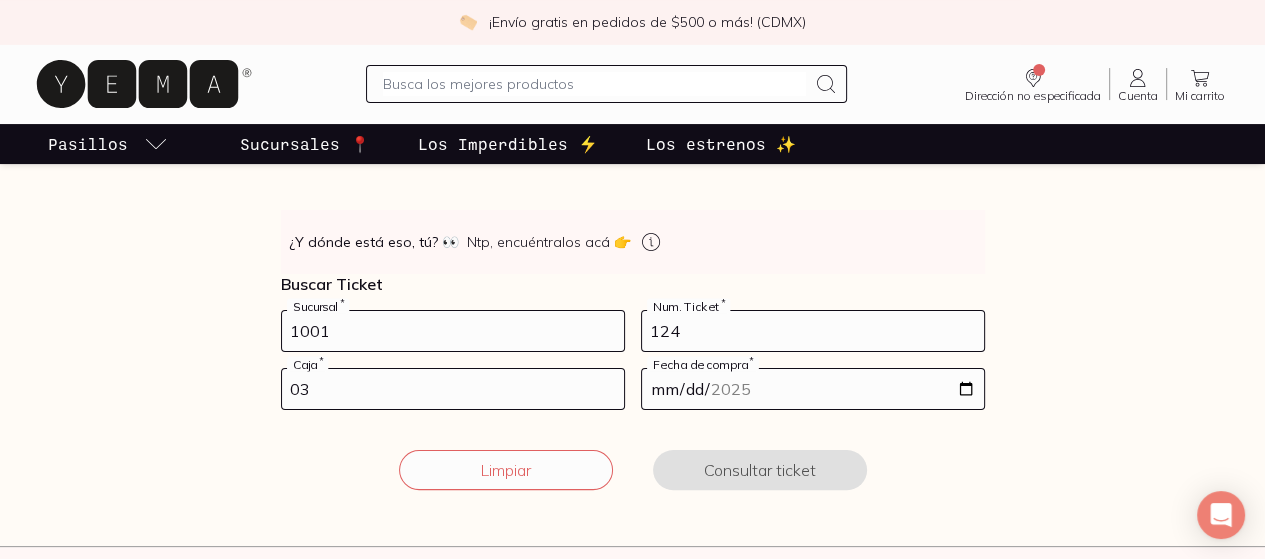 type on "2025-07-09" 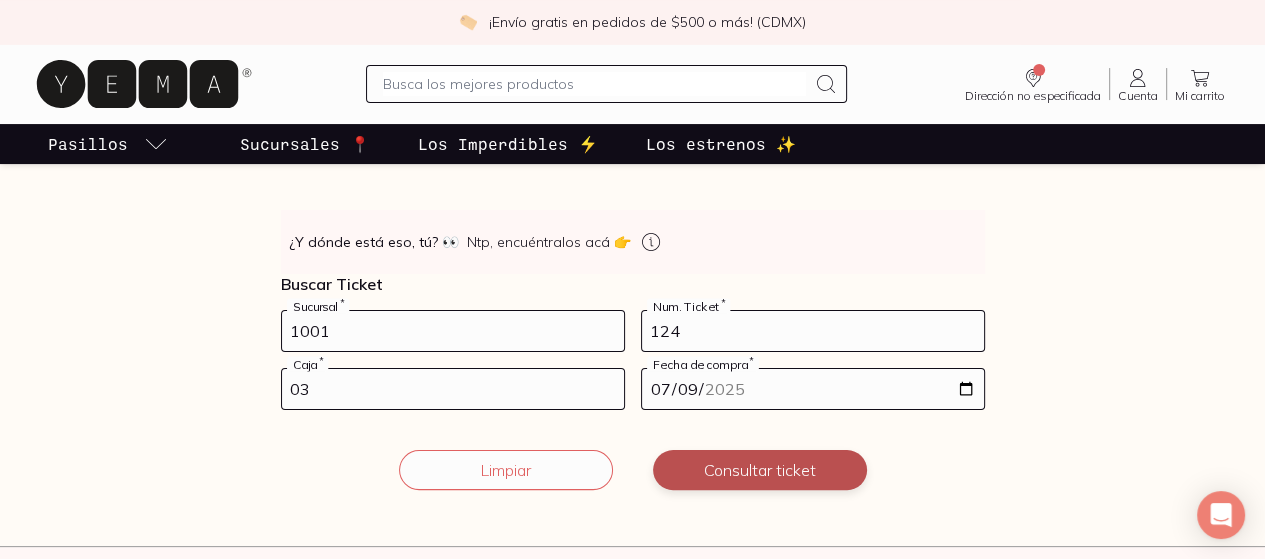 click on "Consultar ticket" at bounding box center [760, 470] 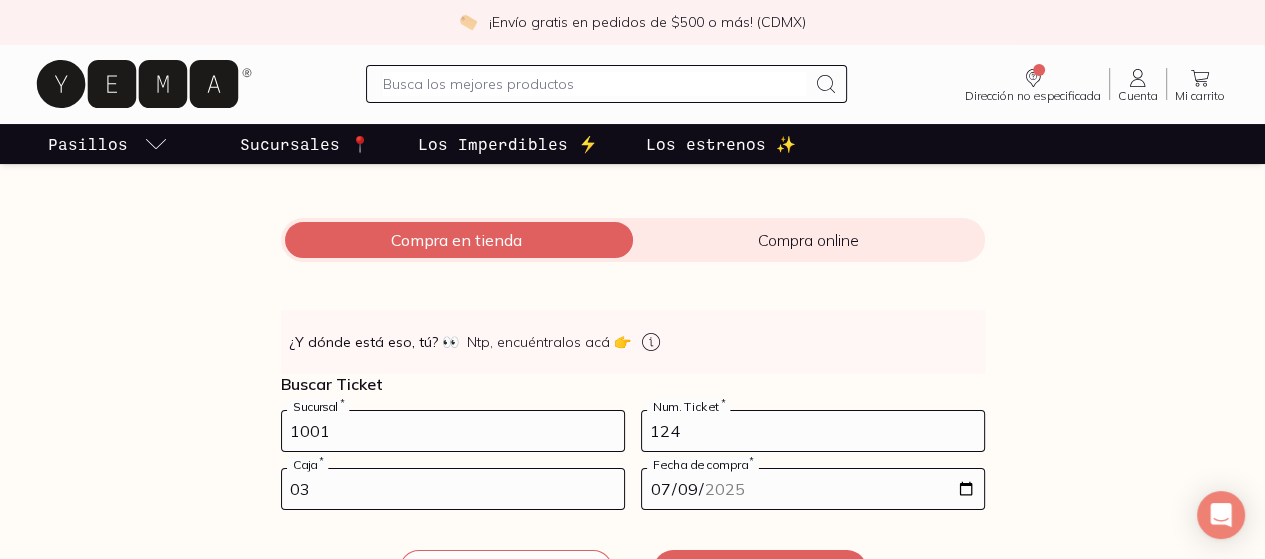 scroll, scrollTop: 0, scrollLeft: 0, axis: both 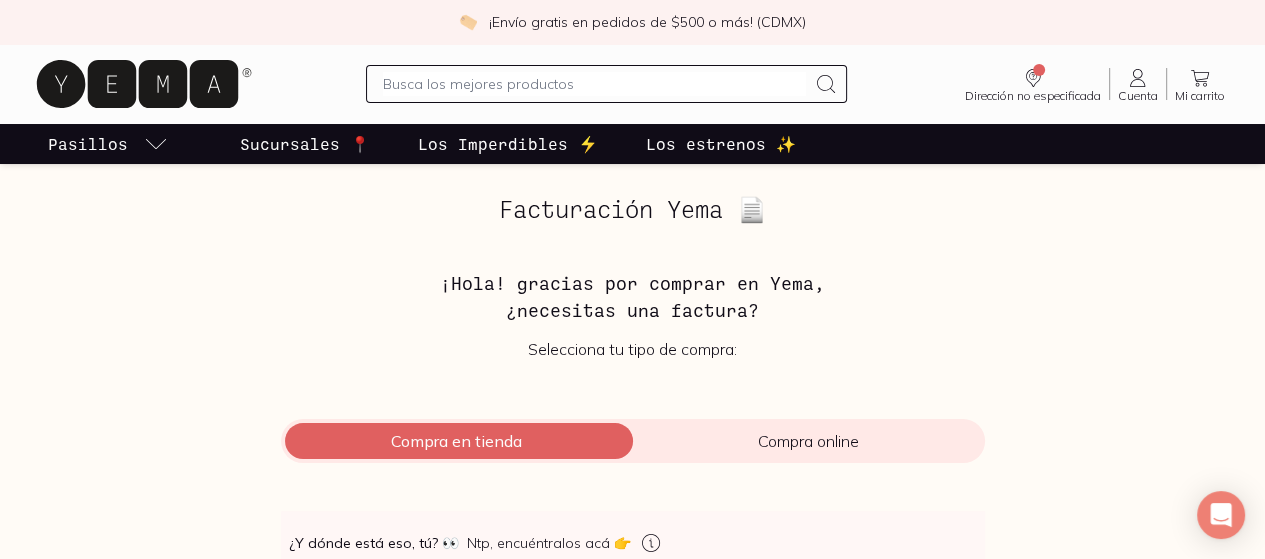 click on "Compra en tienda" at bounding box center (457, 441) 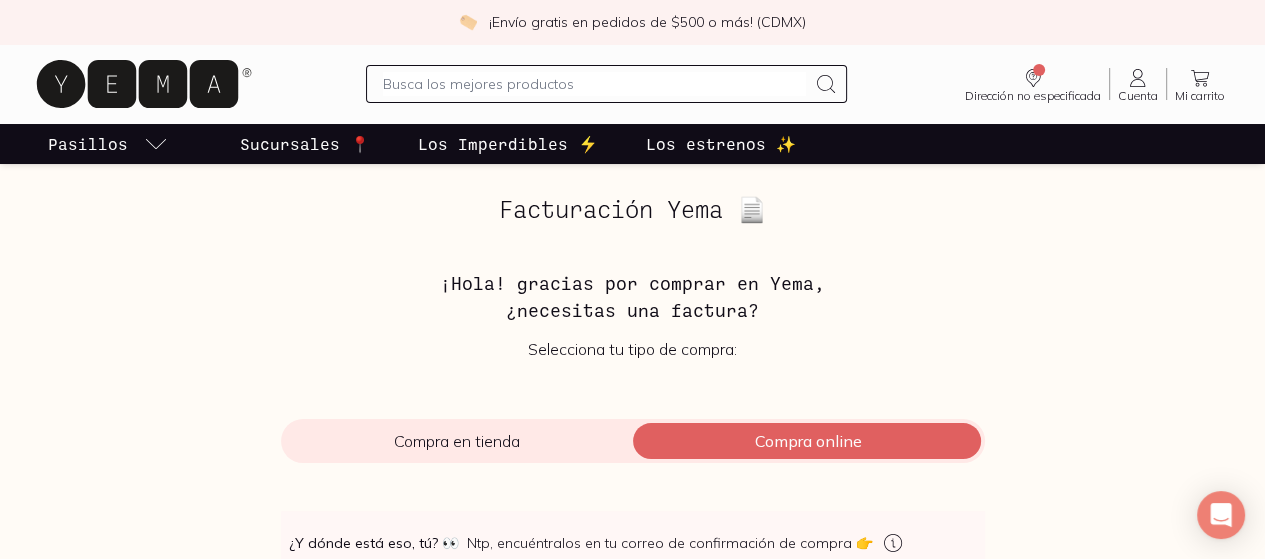 click on "Compra en tienda" at bounding box center [457, 441] 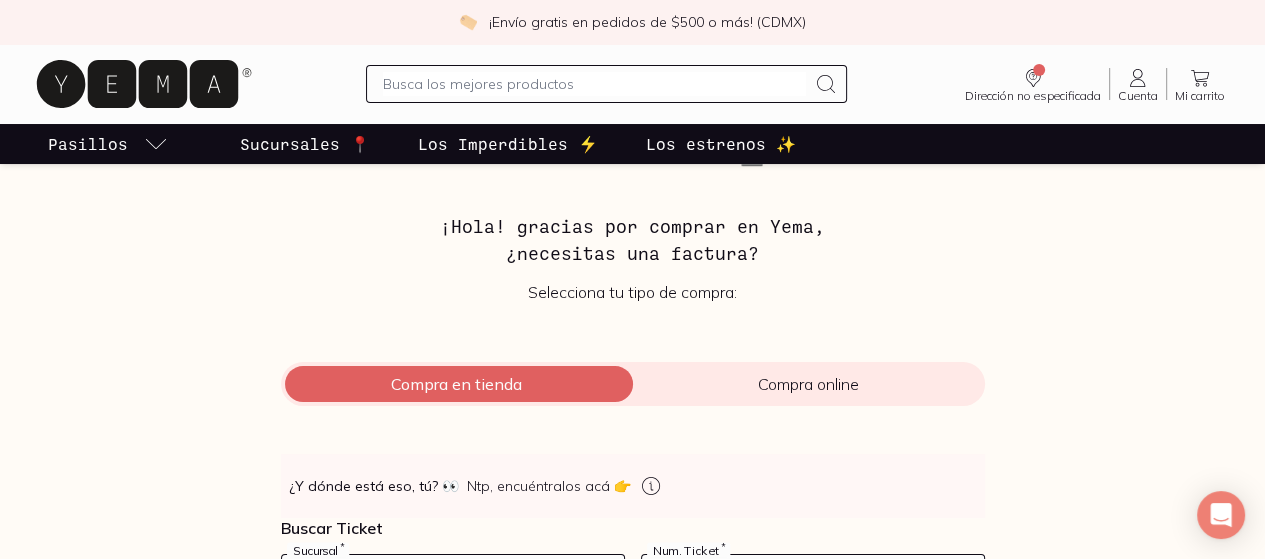 scroll, scrollTop: 200, scrollLeft: 0, axis: vertical 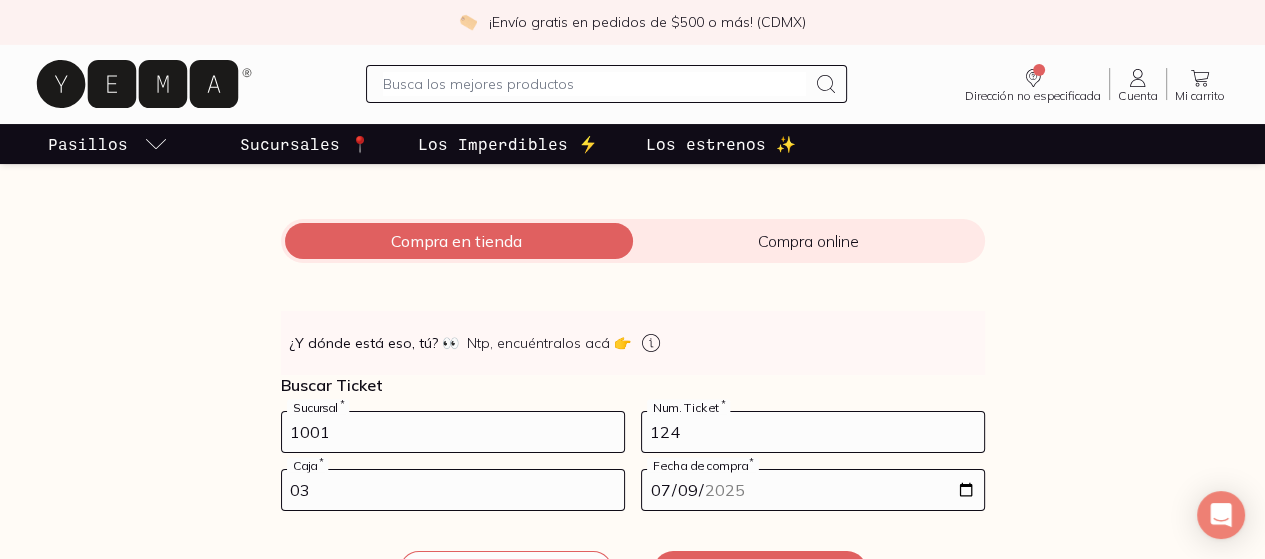 click on "1001" at bounding box center [453, 432] 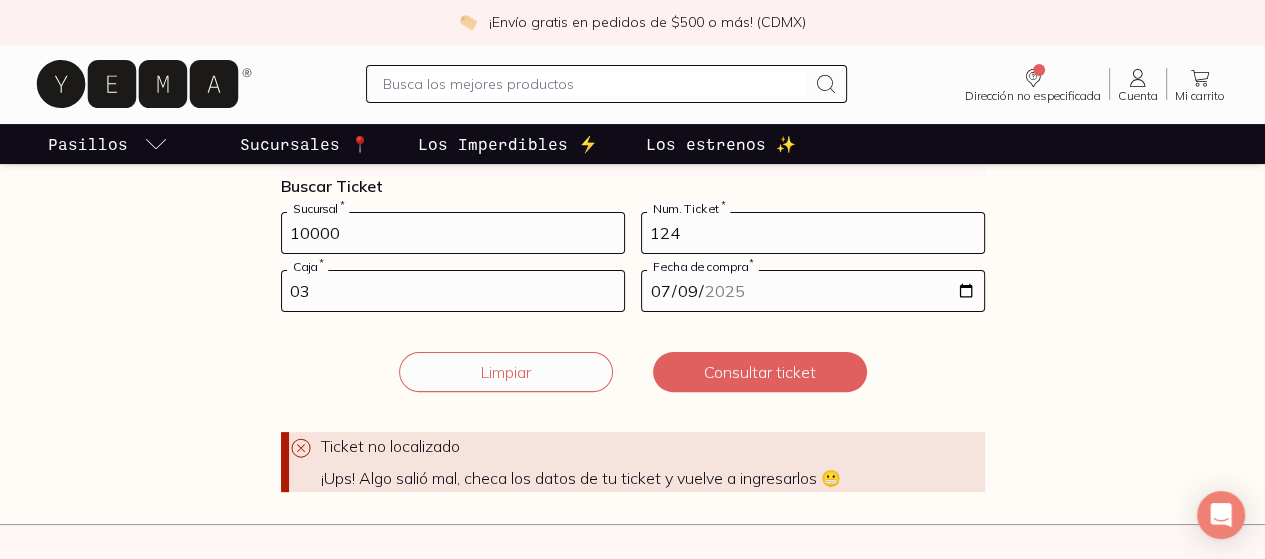 scroll, scrollTop: 400, scrollLeft: 0, axis: vertical 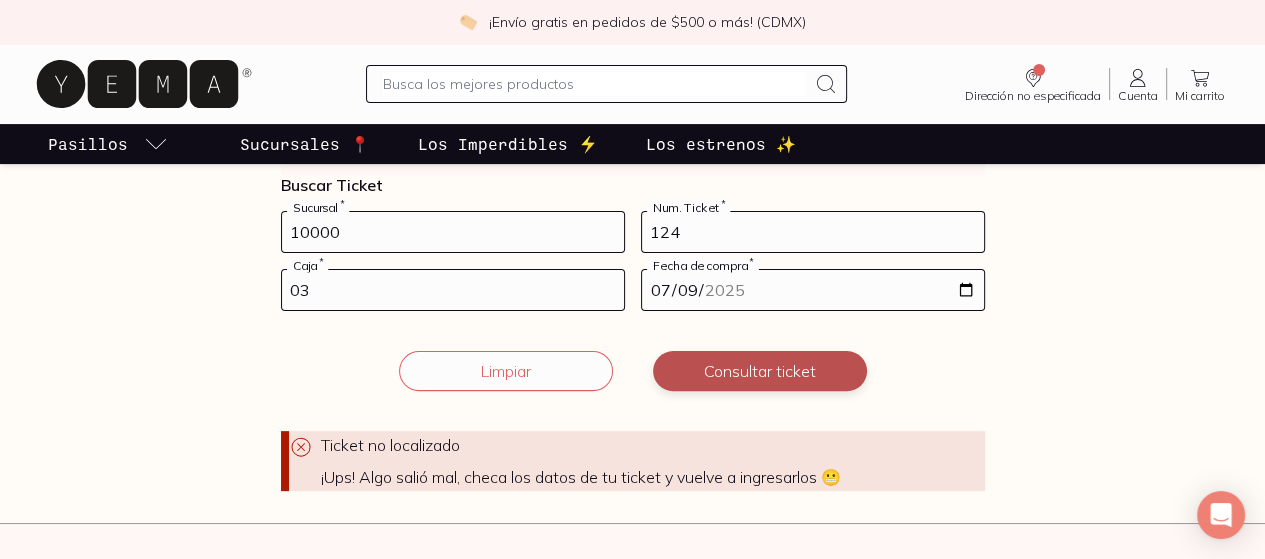 click on "Consultar ticket" at bounding box center (760, 371) 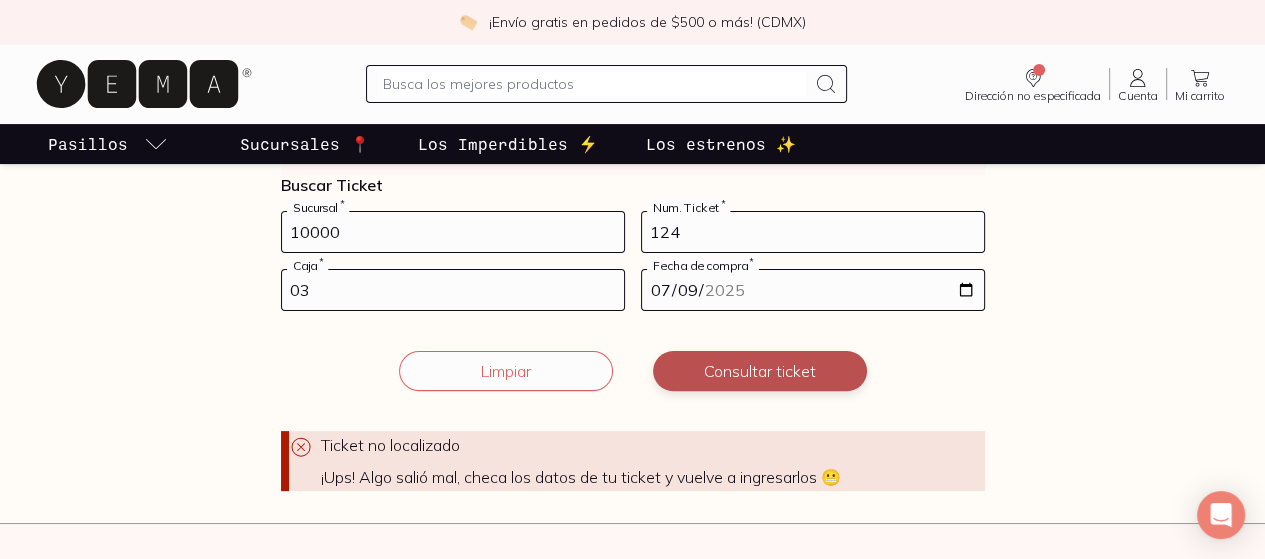 scroll, scrollTop: 300, scrollLeft: 0, axis: vertical 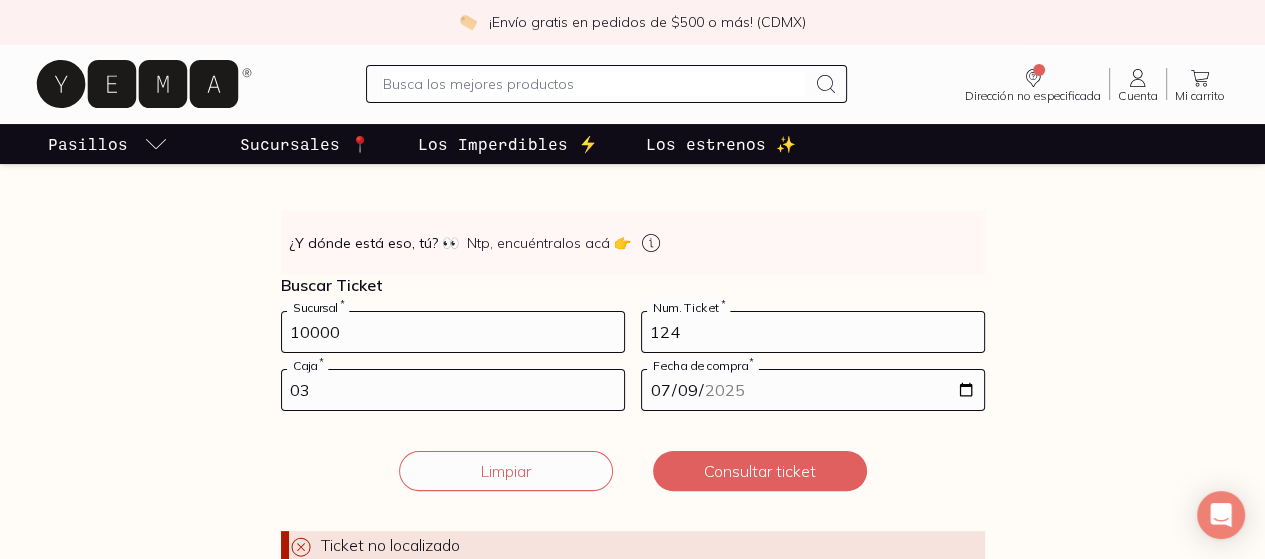 click on "10000" at bounding box center [453, 332] 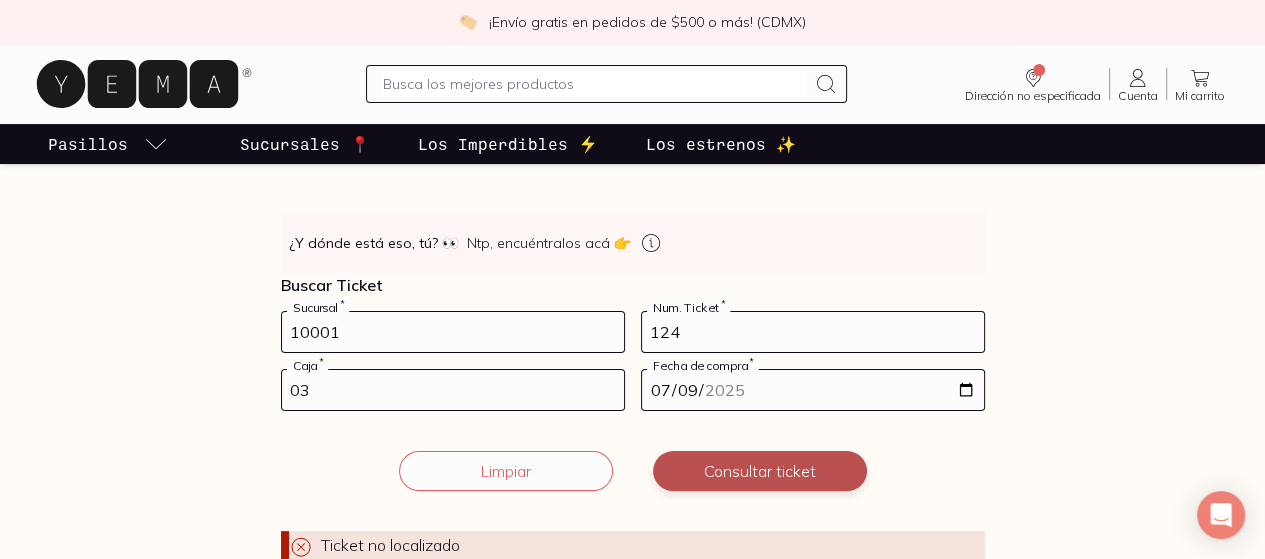 type on "10001" 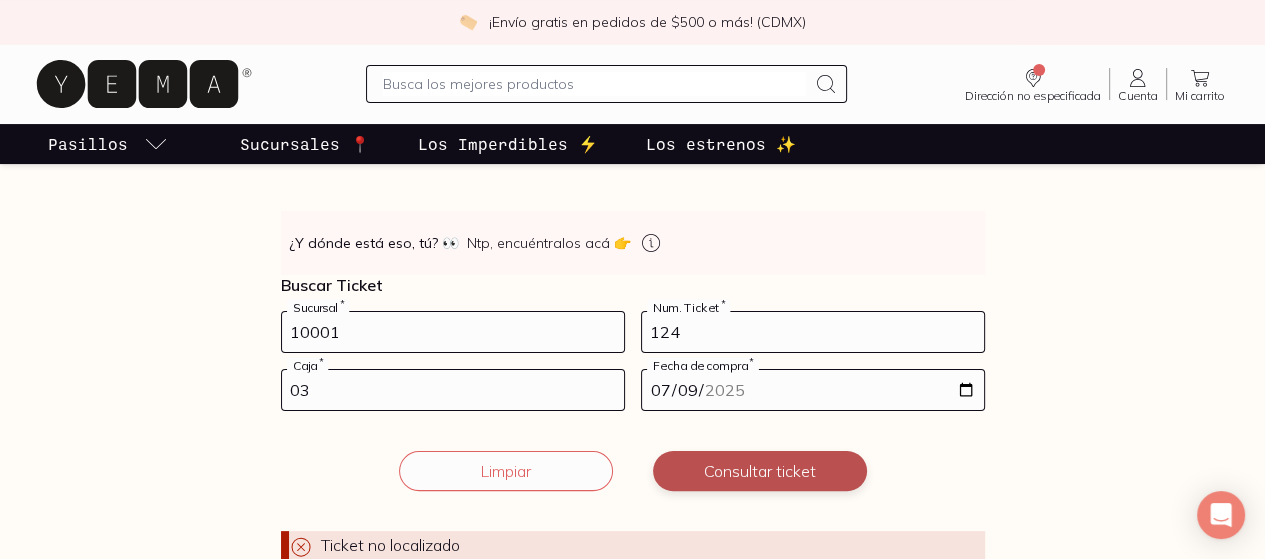 click on "Consultar ticket" at bounding box center (760, 471) 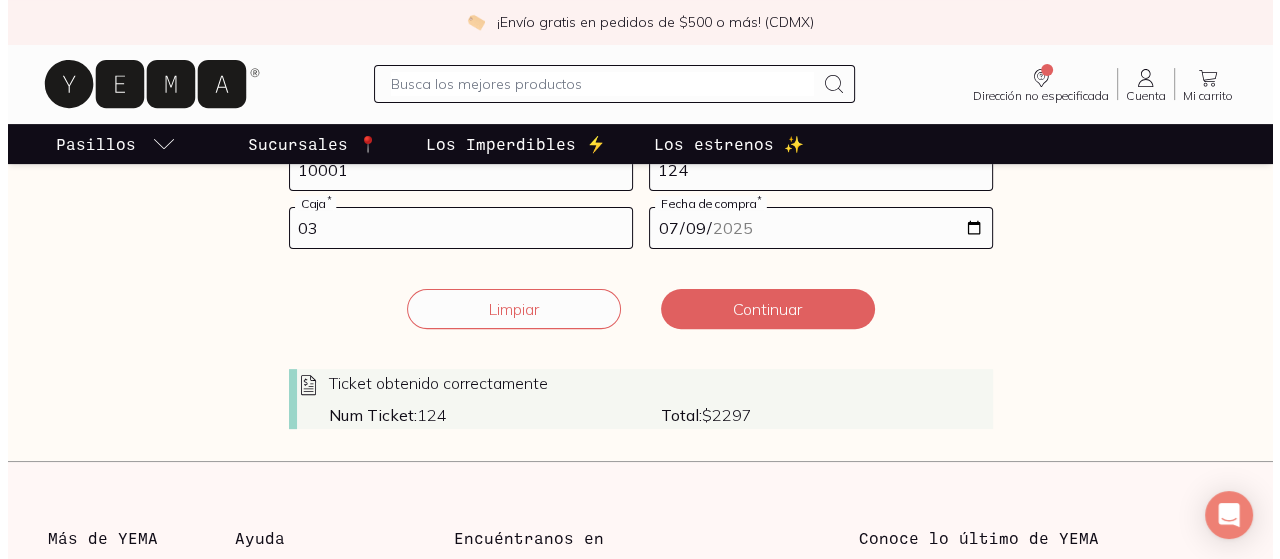 scroll, scrollTop: 400, scrollLeft: 0, axis: vertical 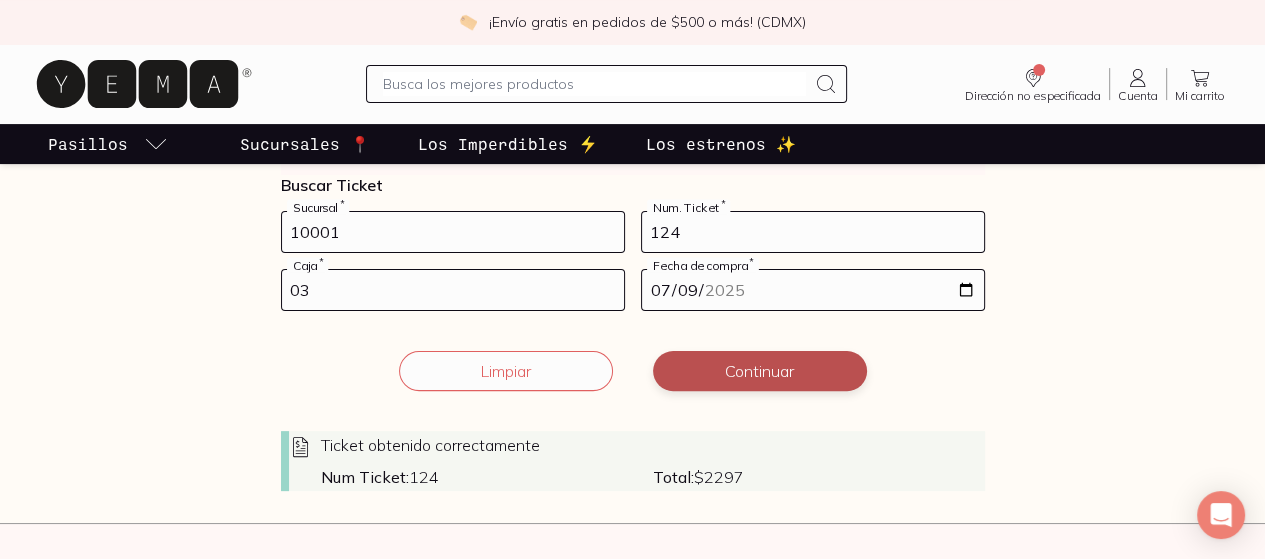 click on "Continuar" at bounding box center [760, 371] 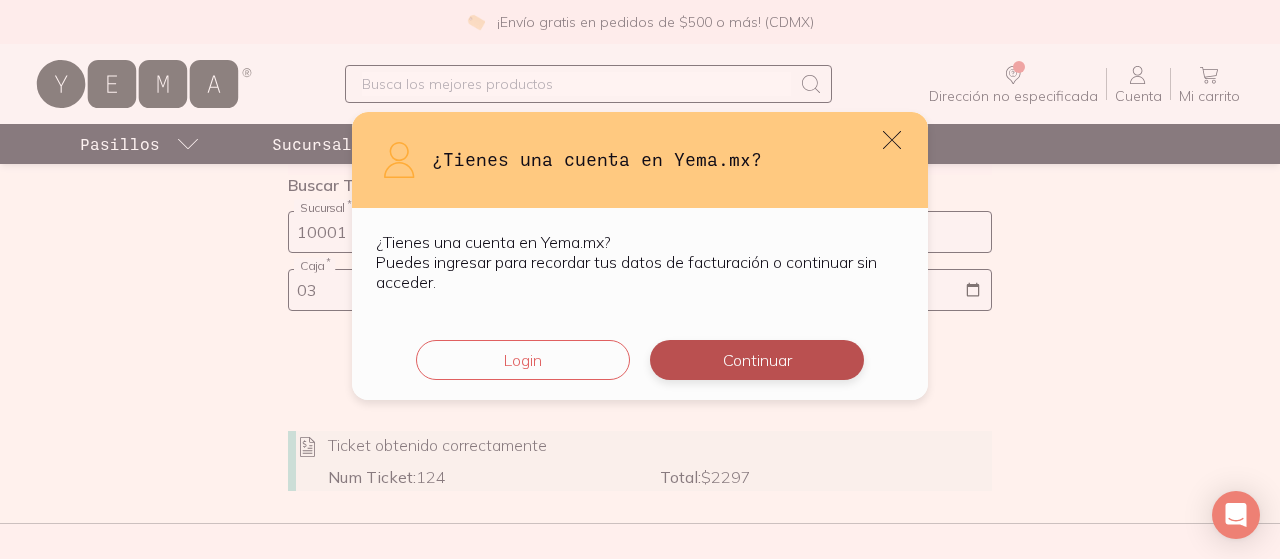 click on "Continuar" at bounding box center [757, 360] 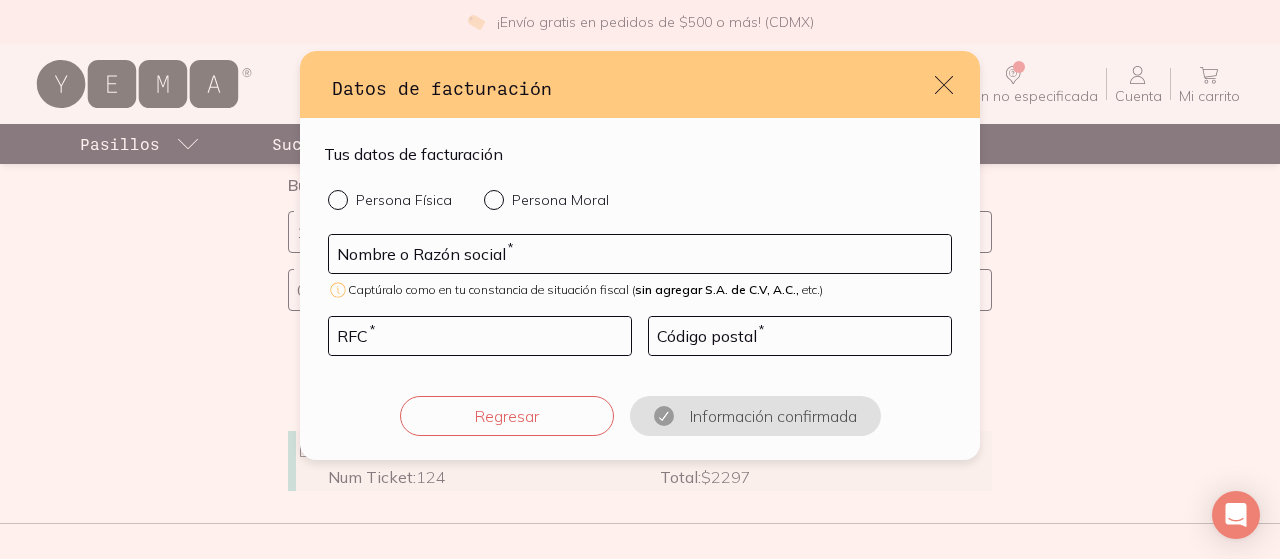click on "Persona Moral" at bounding box center [336, 198] 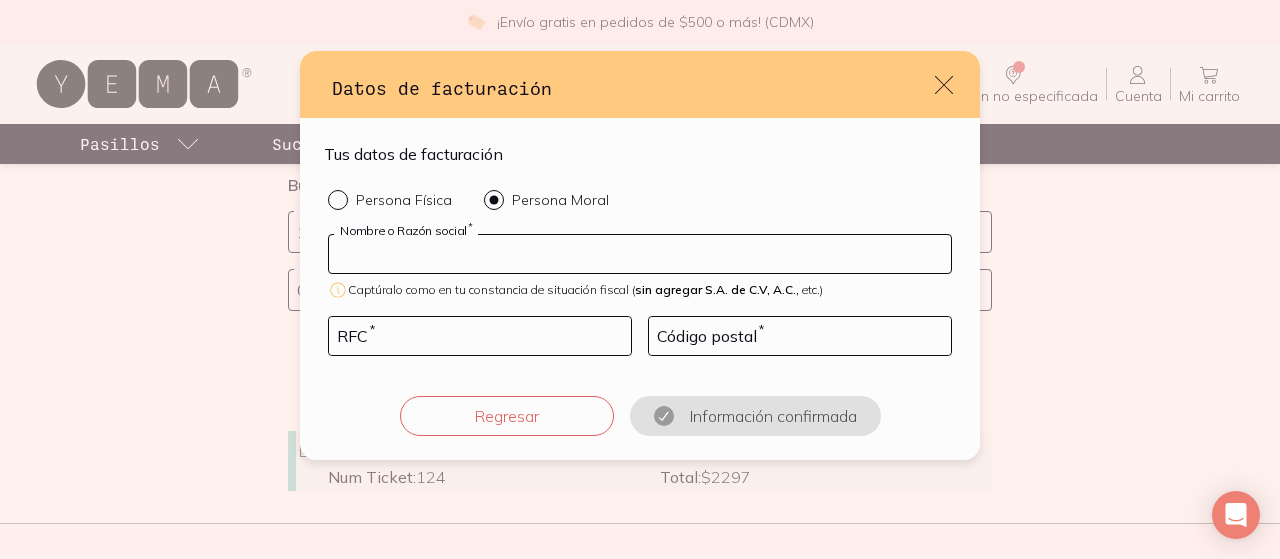 click at bounding box center [640, 254] 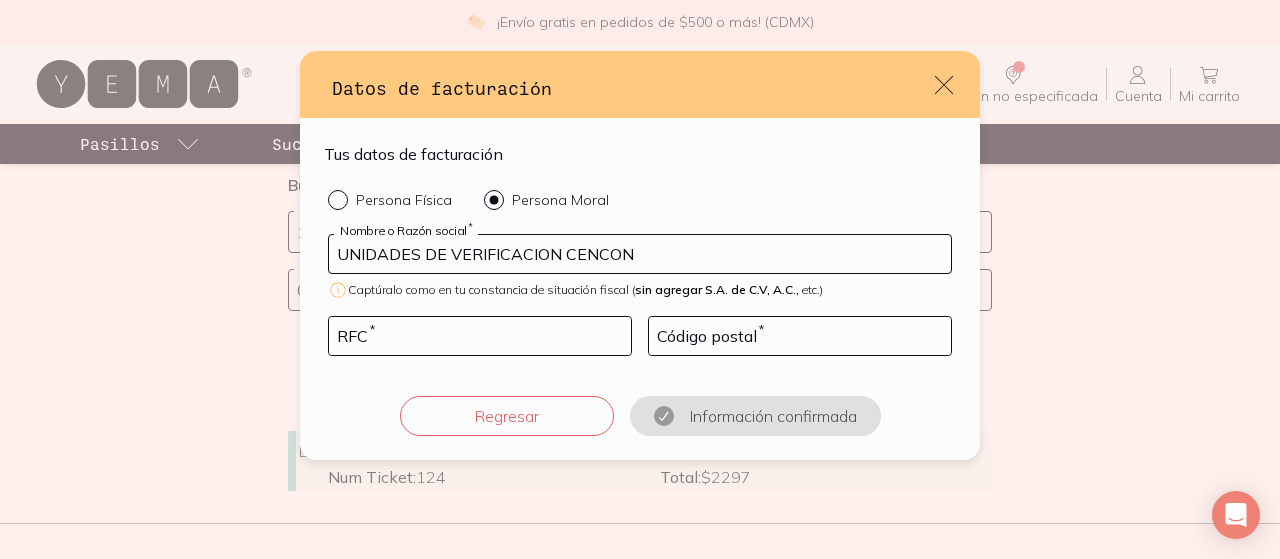 type on "UNIDADES DE VERIFICACION CENCON" 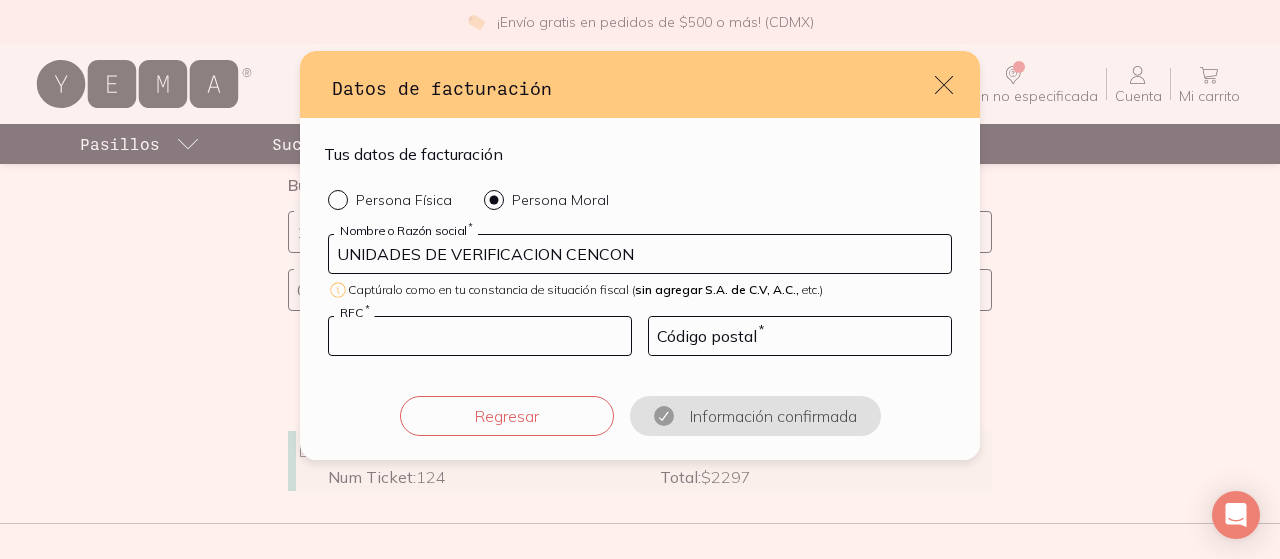 click at bounding box center [480, 336] 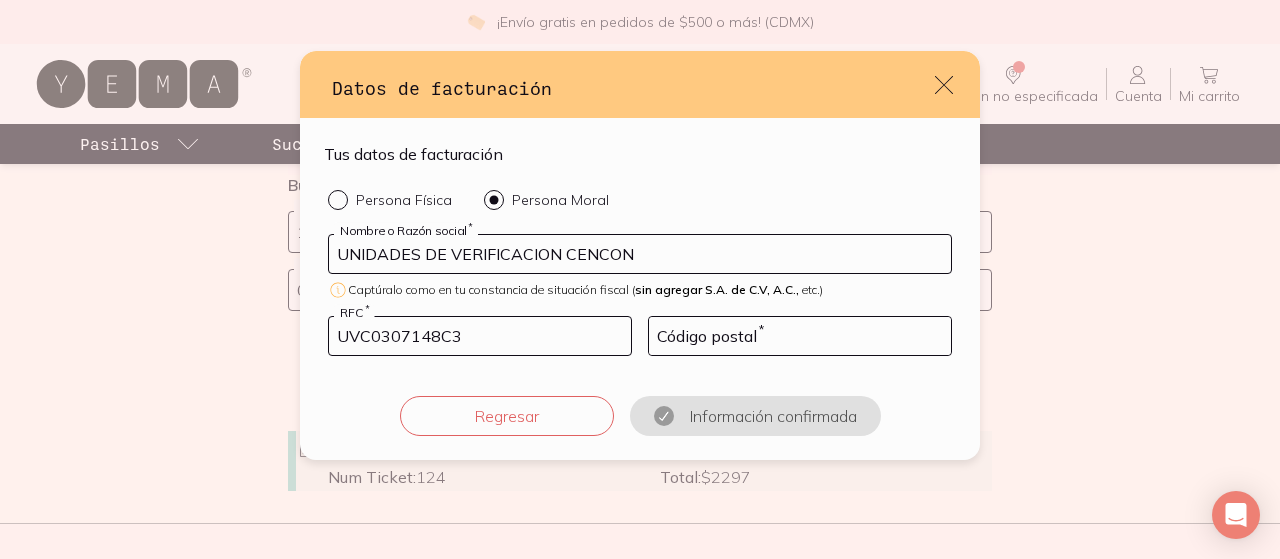 type on "UVC0307148C3" 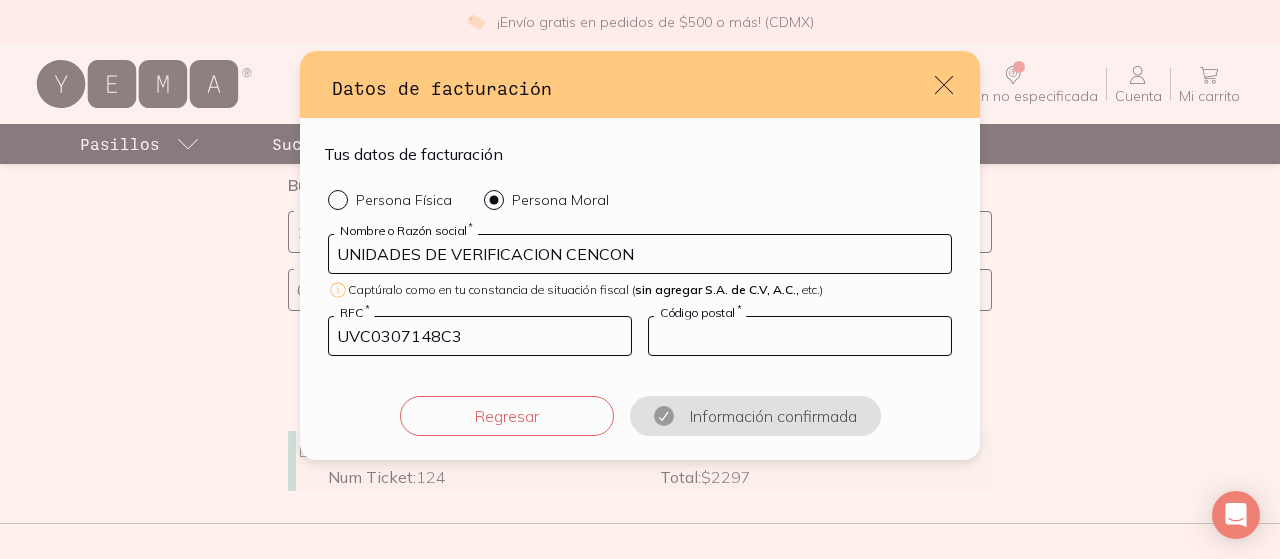 click at bounding box center (800, 336) 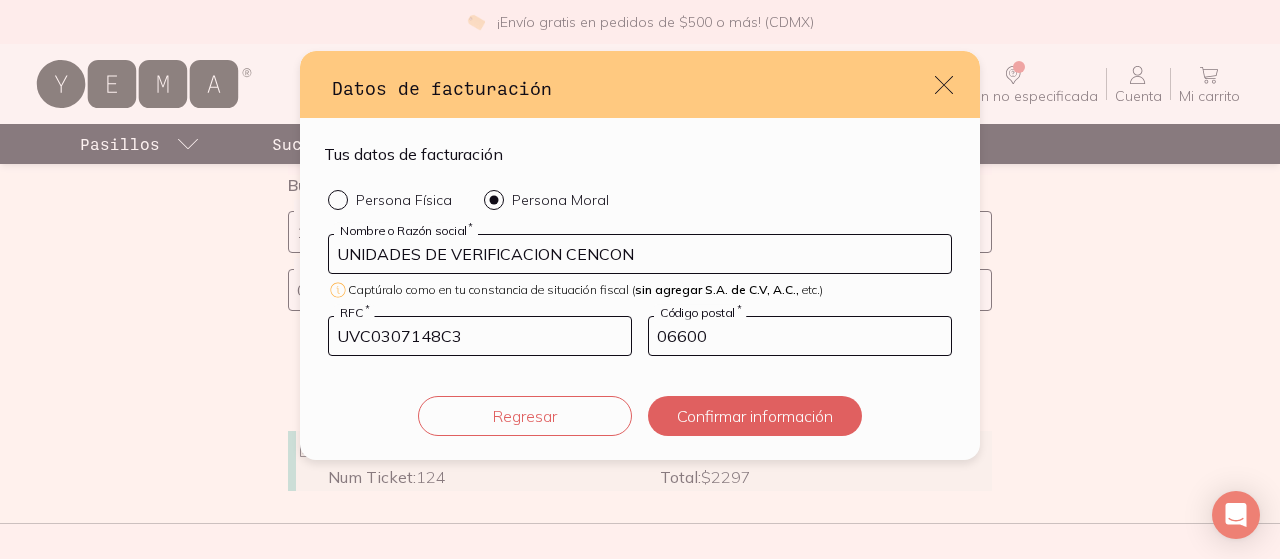 type on "06600" 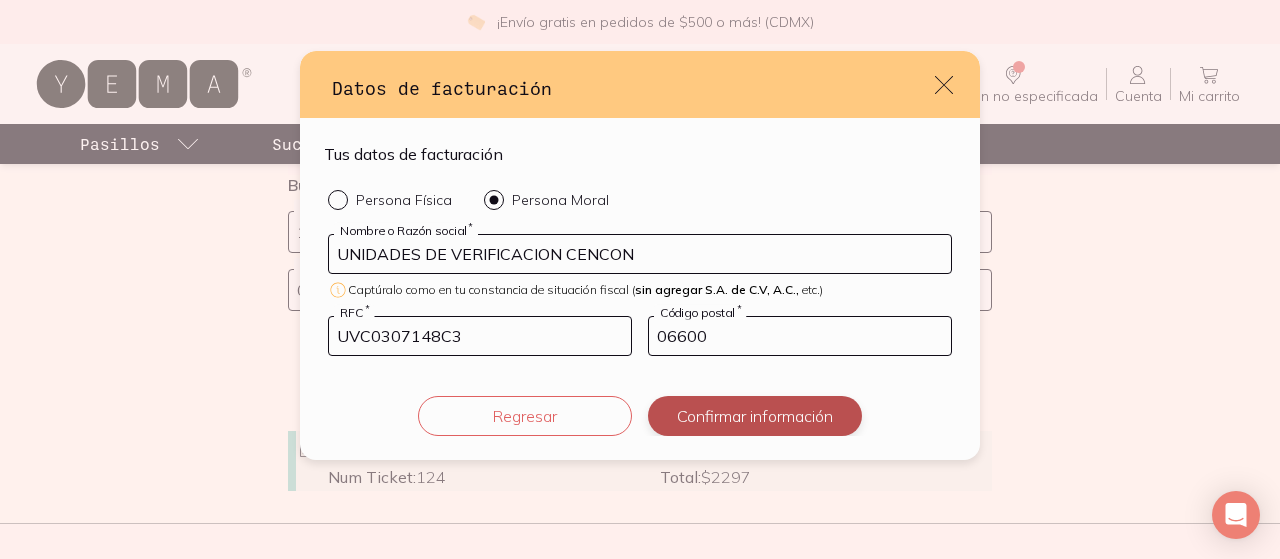 click on "Confirmar información" at bounding box center (755, 416) 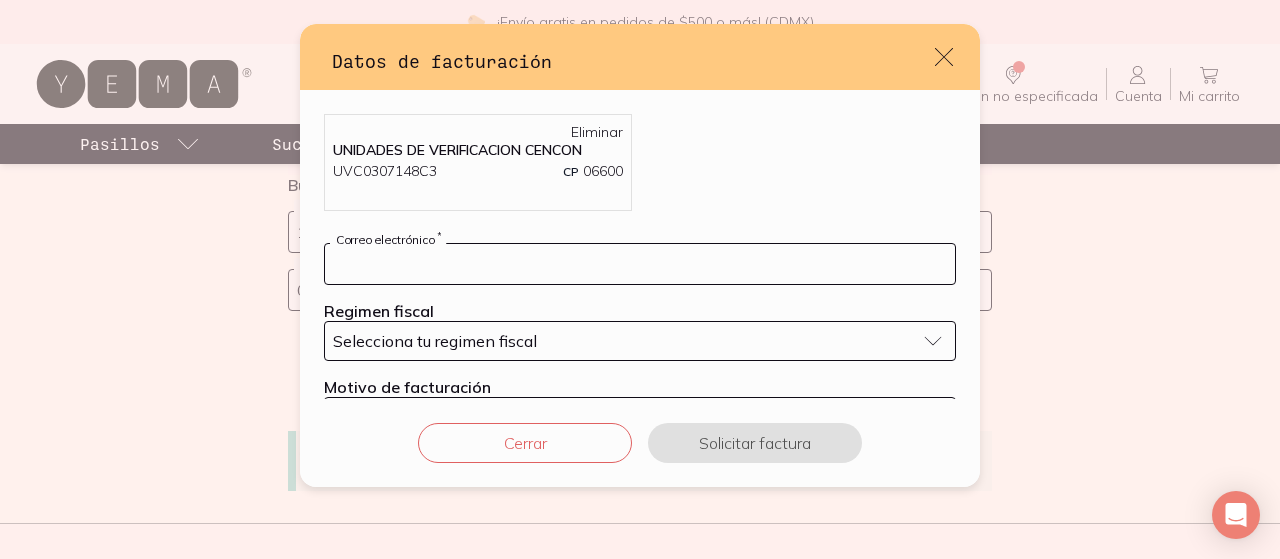 click at bounding box center [640, 264] 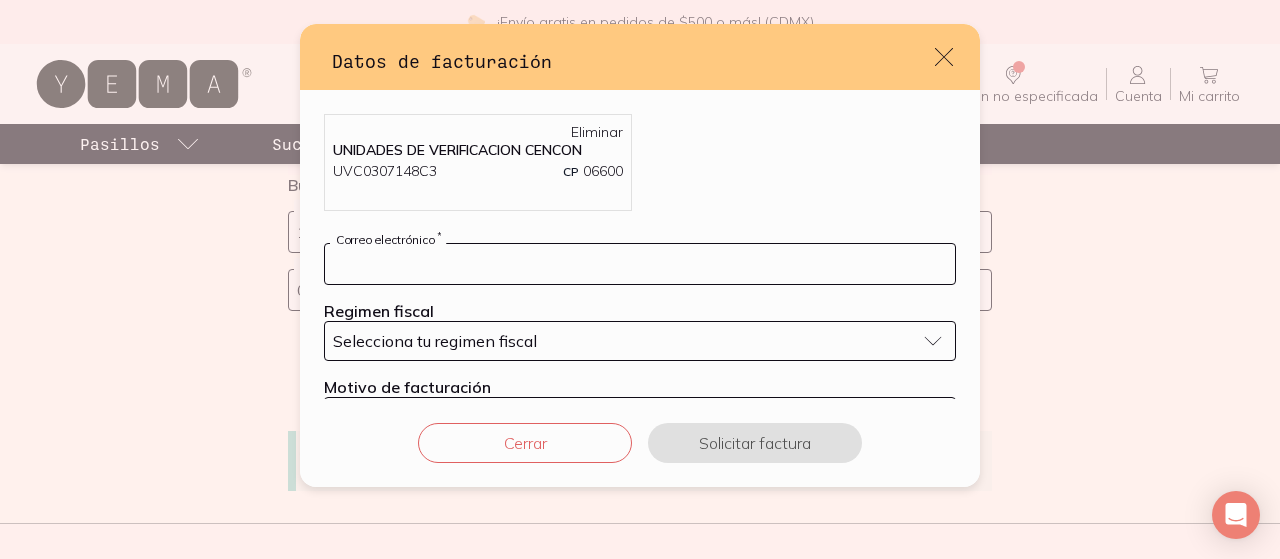 paste on "[EMAIL]" 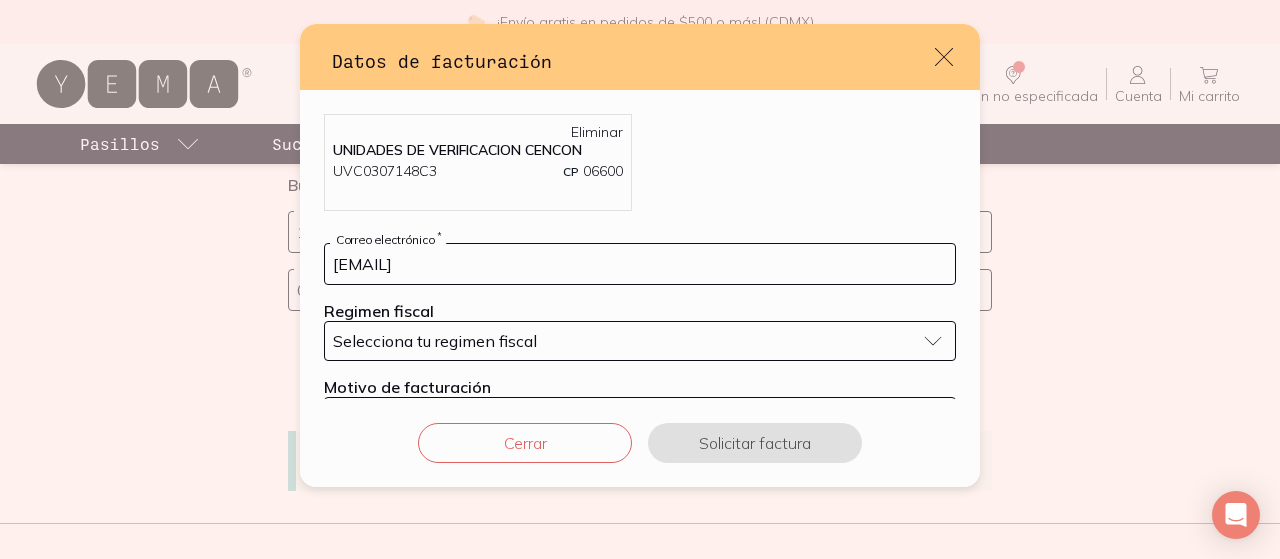 type on "[EMAIL]" 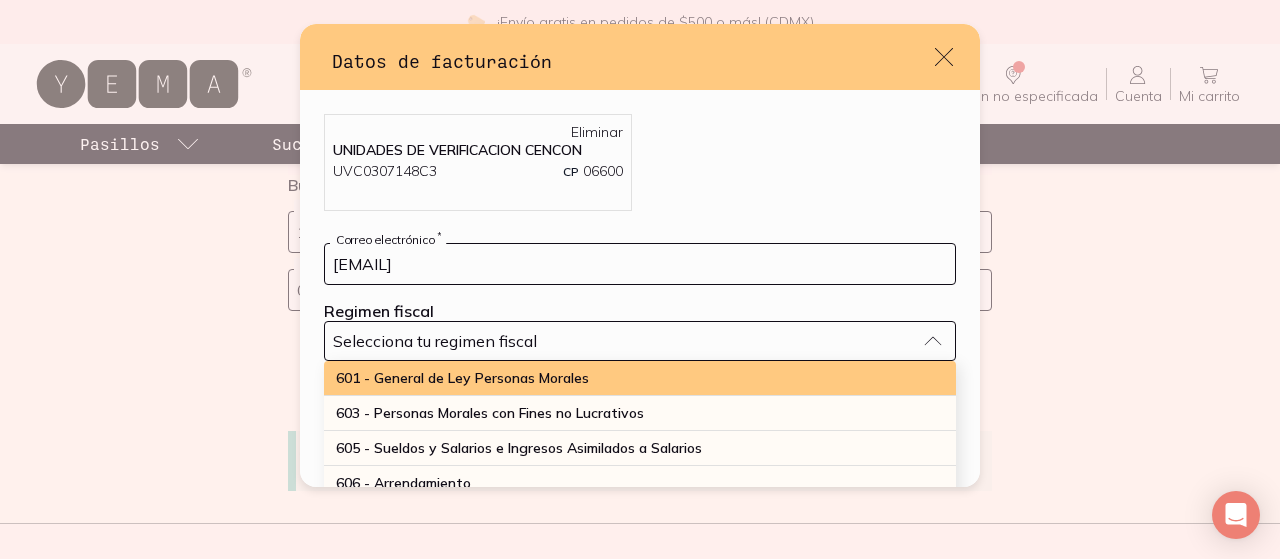 click on "601 - General de Ley Personas Morales" at bounding box center (640, 378) 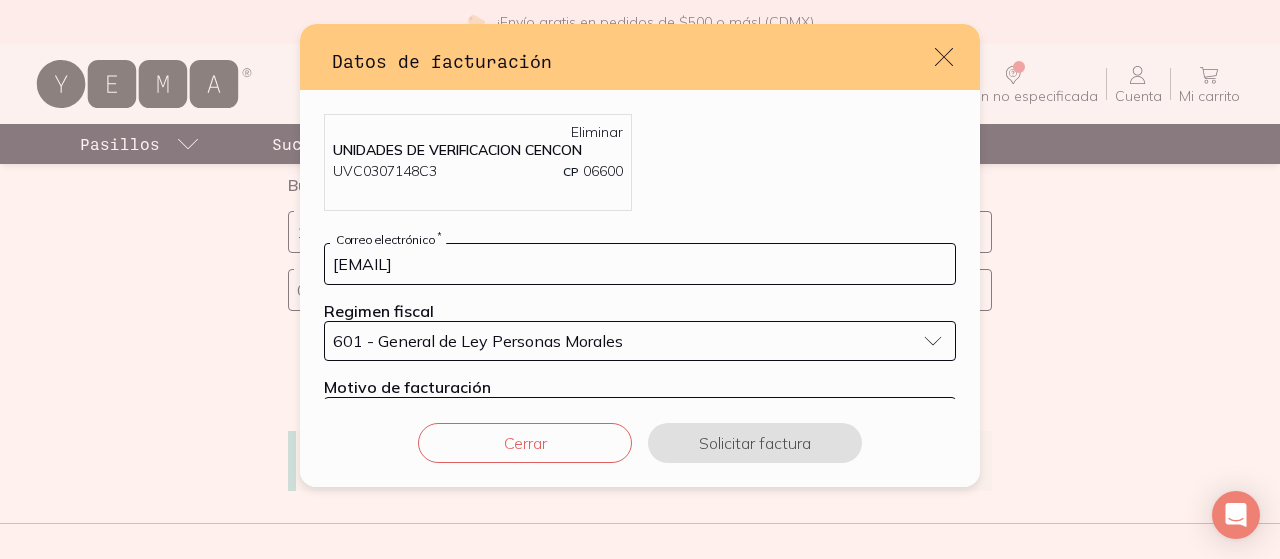 click on "Motivo de facturación Selecciona motivo" at bounding box center (640, 407) 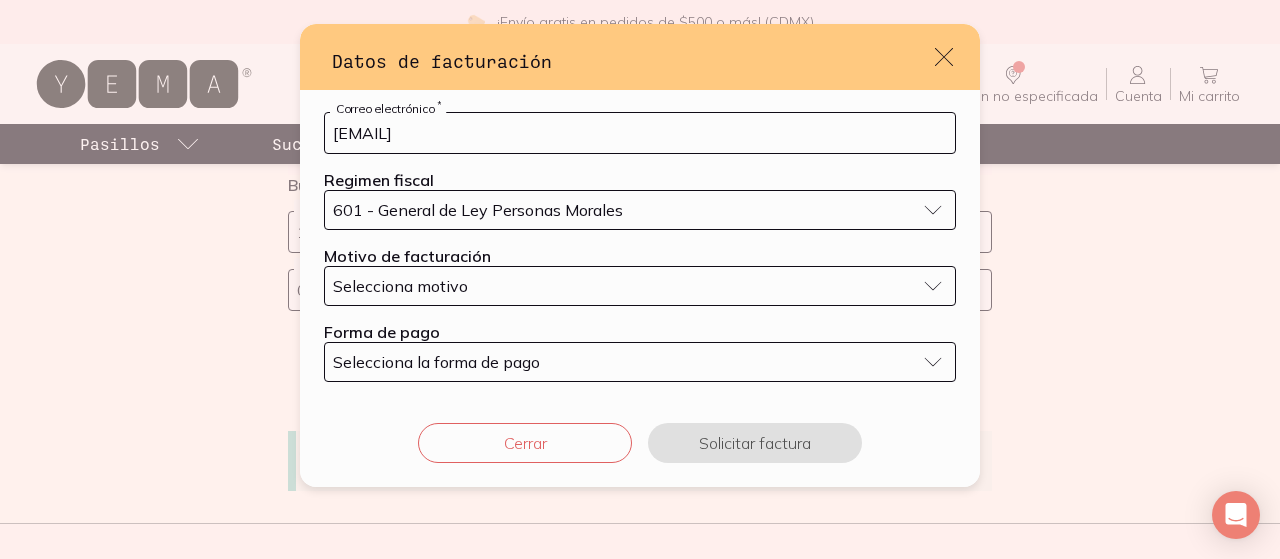scroll, scrollTop: 137, scrollLeft: 0, axis: vertical 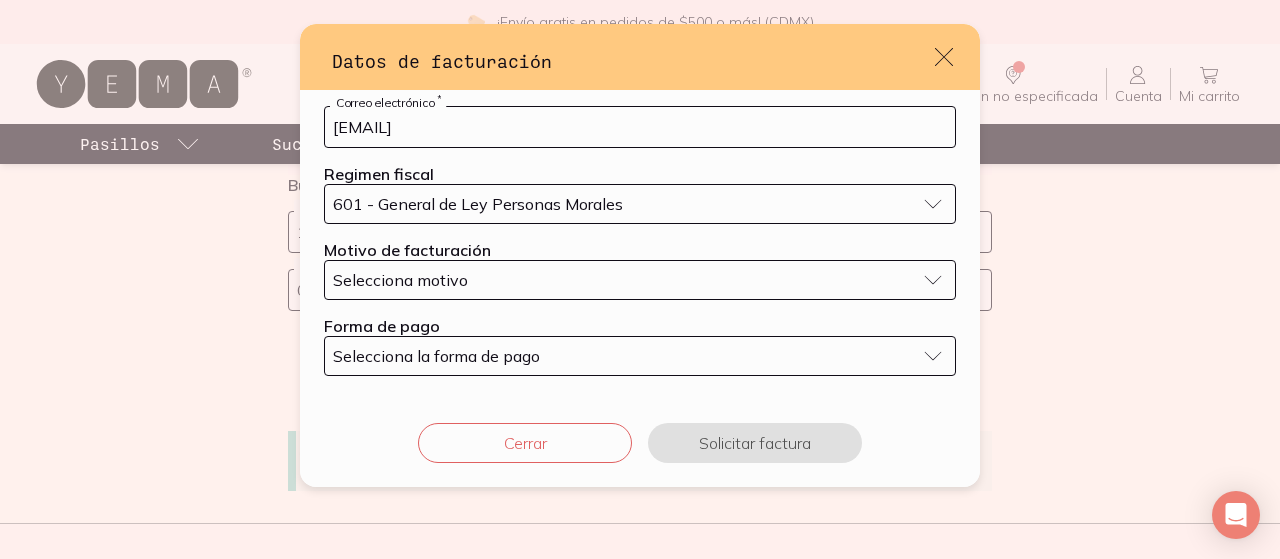 click on "Selecciona motivo" at bounding box center (640, 280) 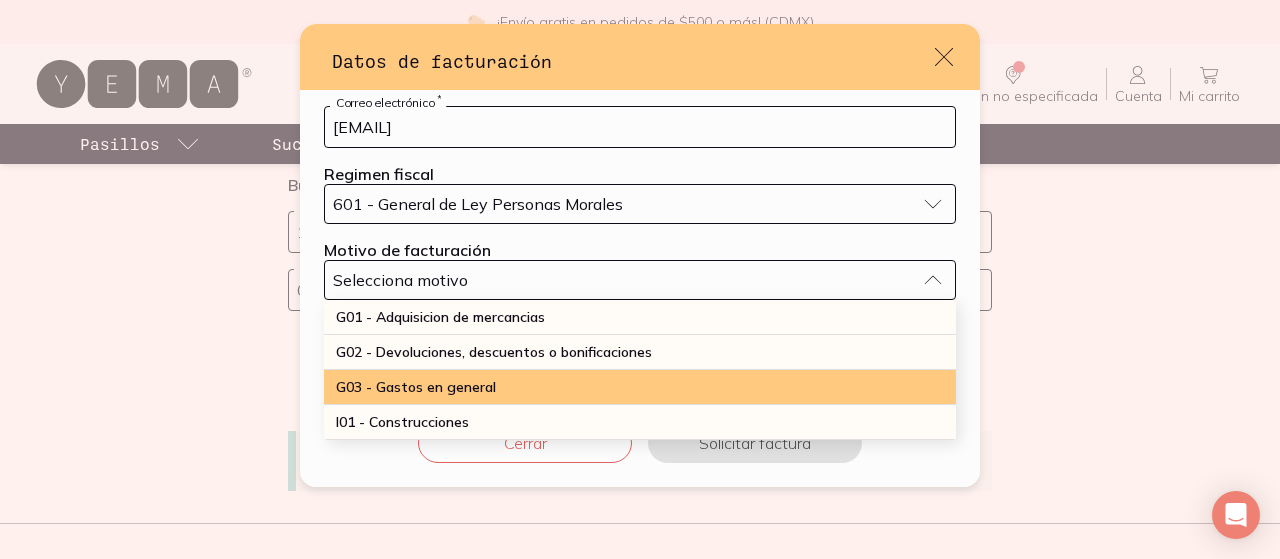 click on "G03 - Gastos en general" at bounding box center [640, 387] 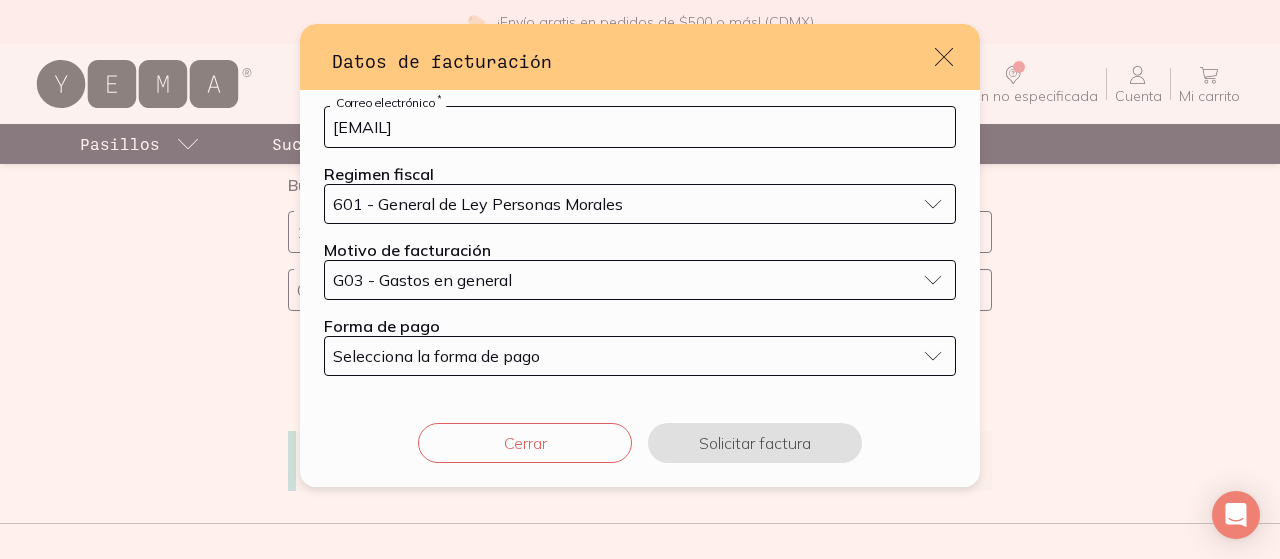 click on "Selecciona la forma de pago" at bounding box center [640, 356] 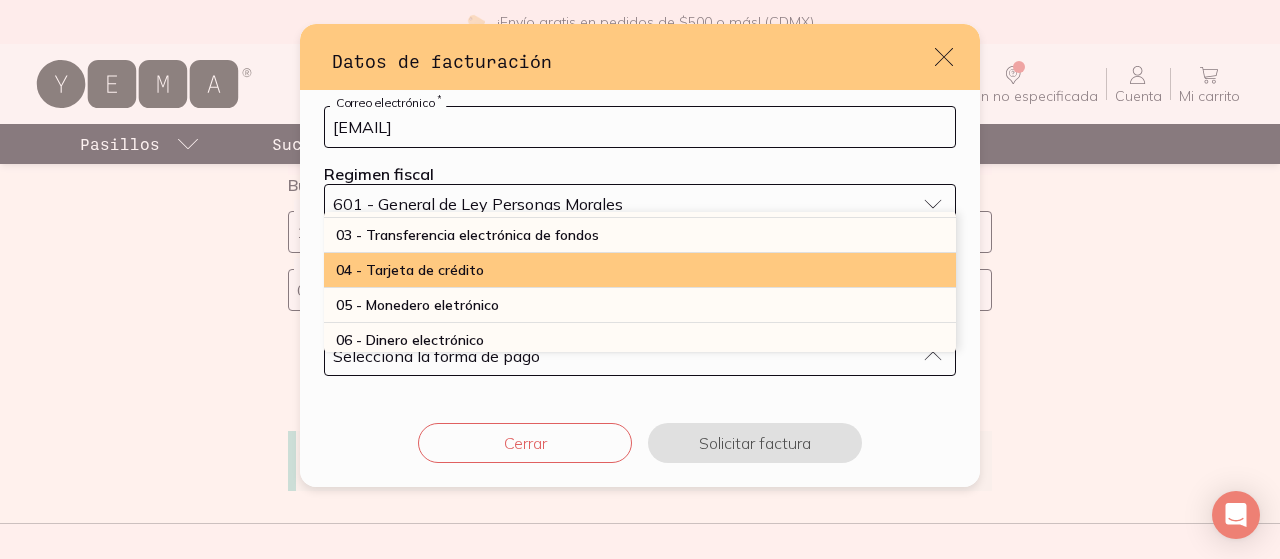 scroll, scrollTop: 0, scrollLeft: 0, axis: both 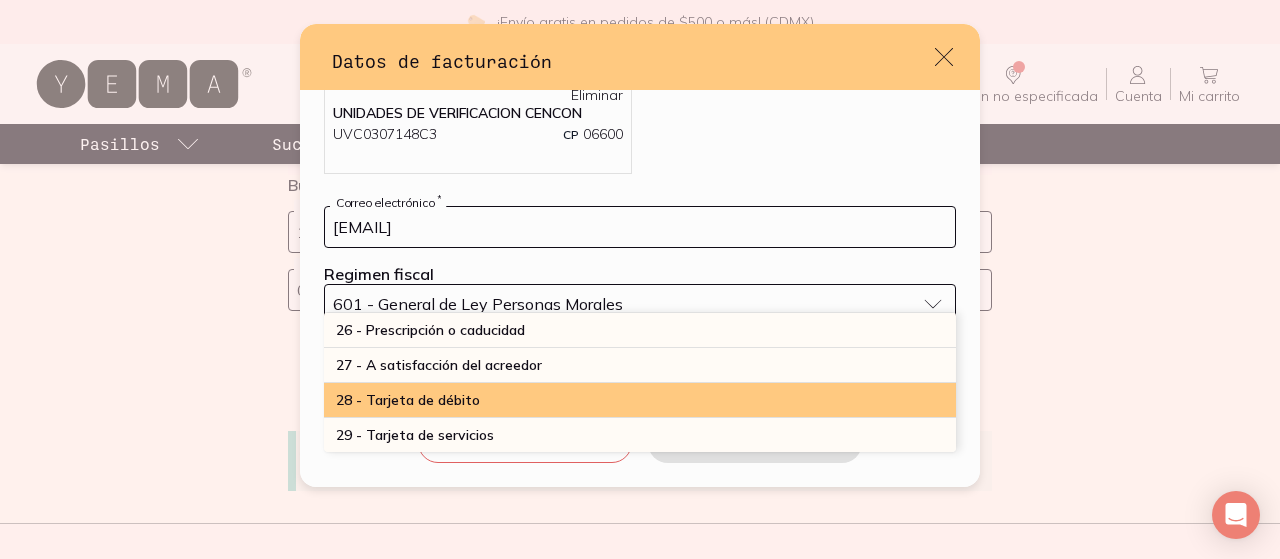 click on "28 - Tarjeta de débito" at bounding box center (640, 400) 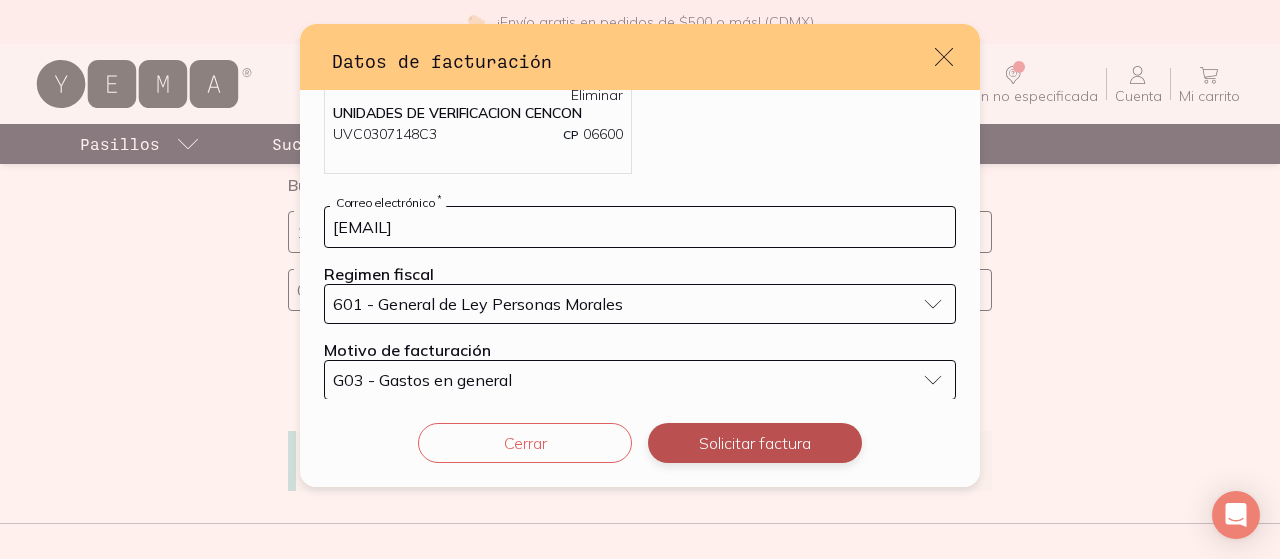 click on "Solicitar factura" at bounding box center (755, 443) 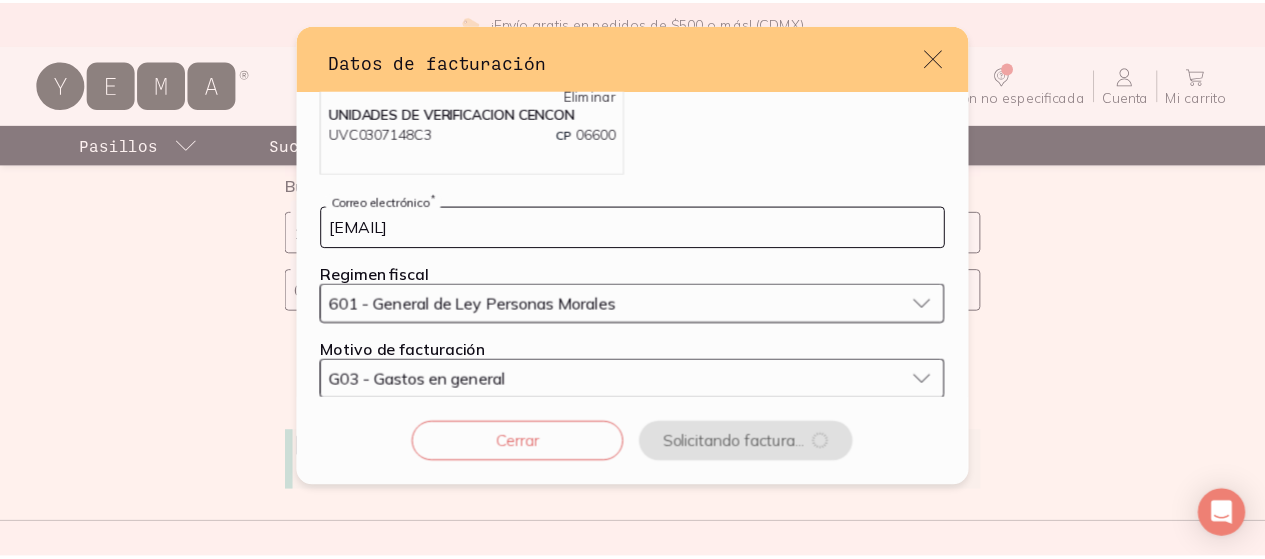 scroll, scrollTop: 0, scrollLeft: 0, axis: both 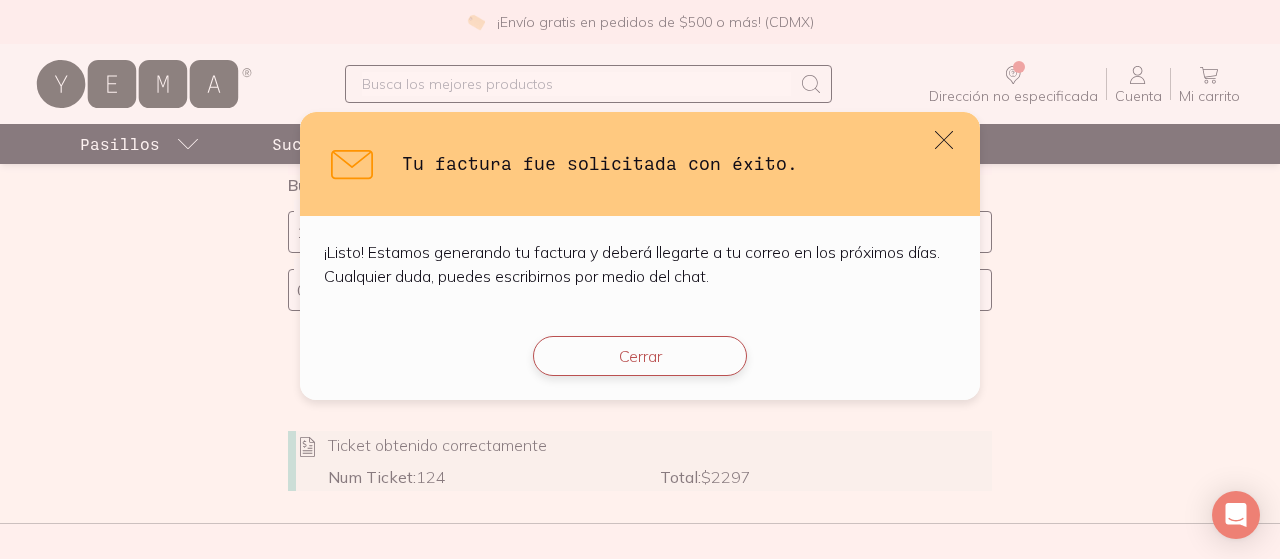 click on "Cerrar" at bounding box center [640, 356] 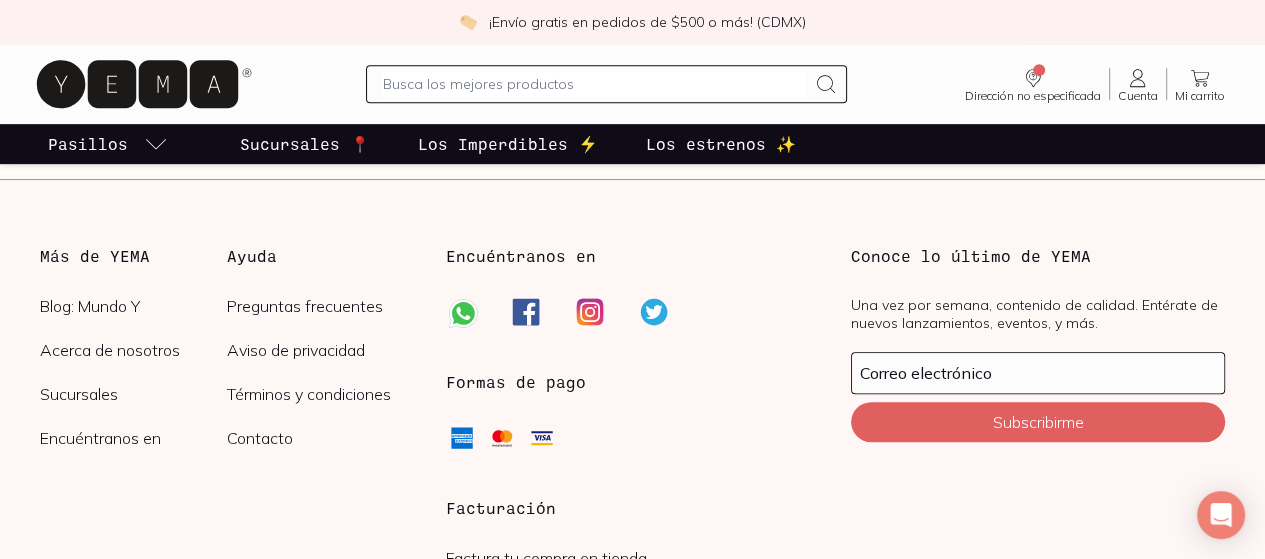scroll, scrollTop: 800, scrollLeft: 0, axis: vertical 